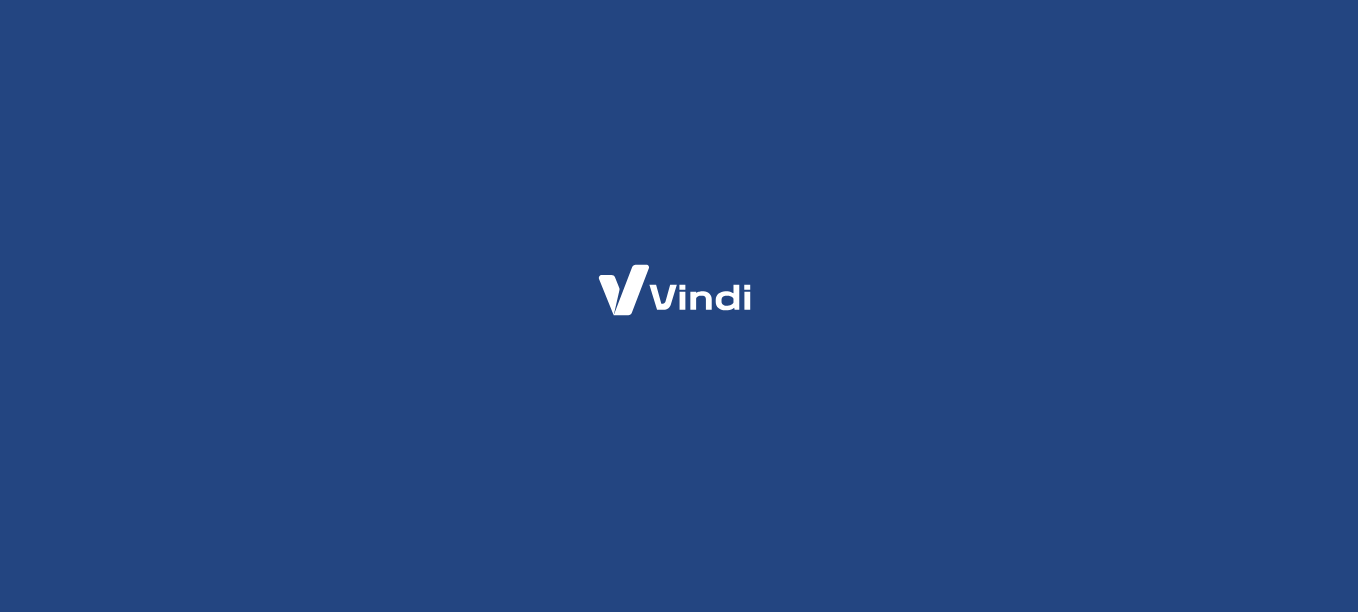 scroll, scrollTop: 0, scrollLeft: 0, axis: both 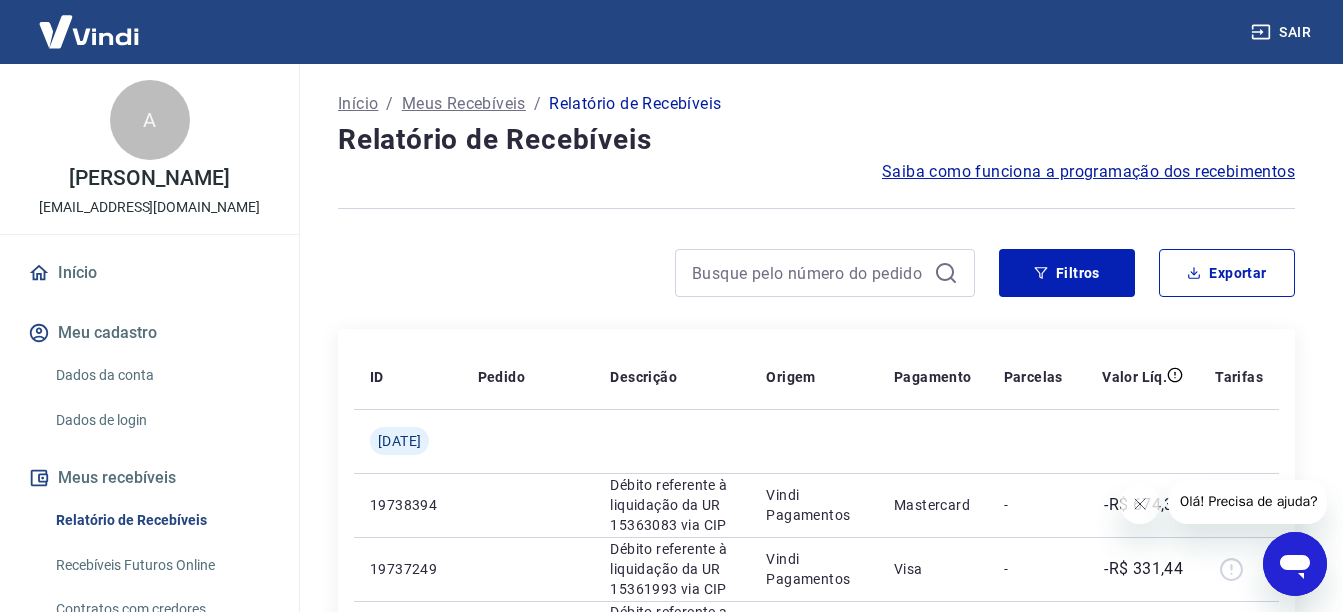 click on "Início" at bounding box center [358, 104] 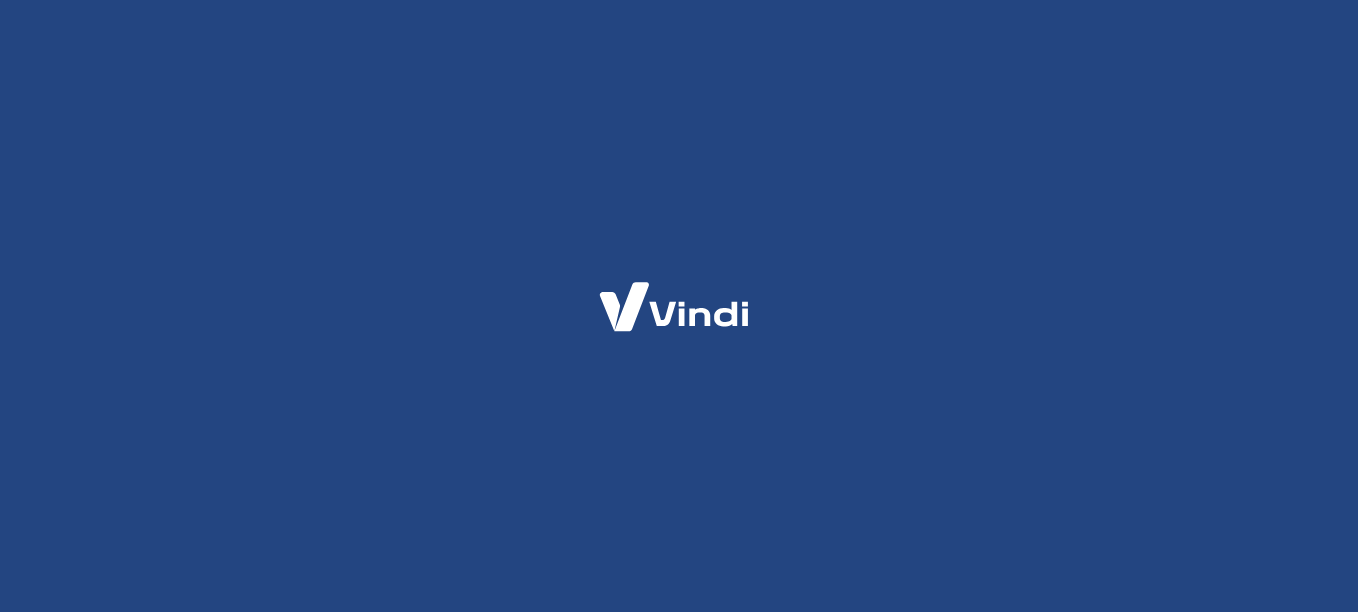 scroll, scrollTop: 0, scrollLeft: 0, axis: both 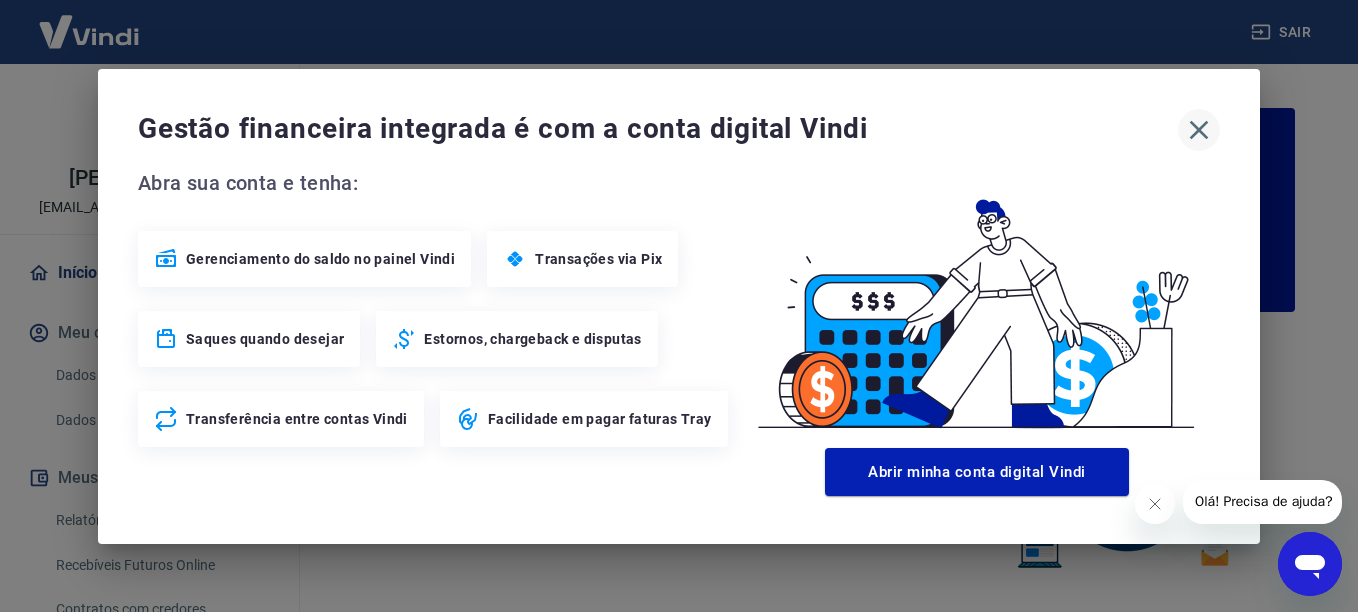 click 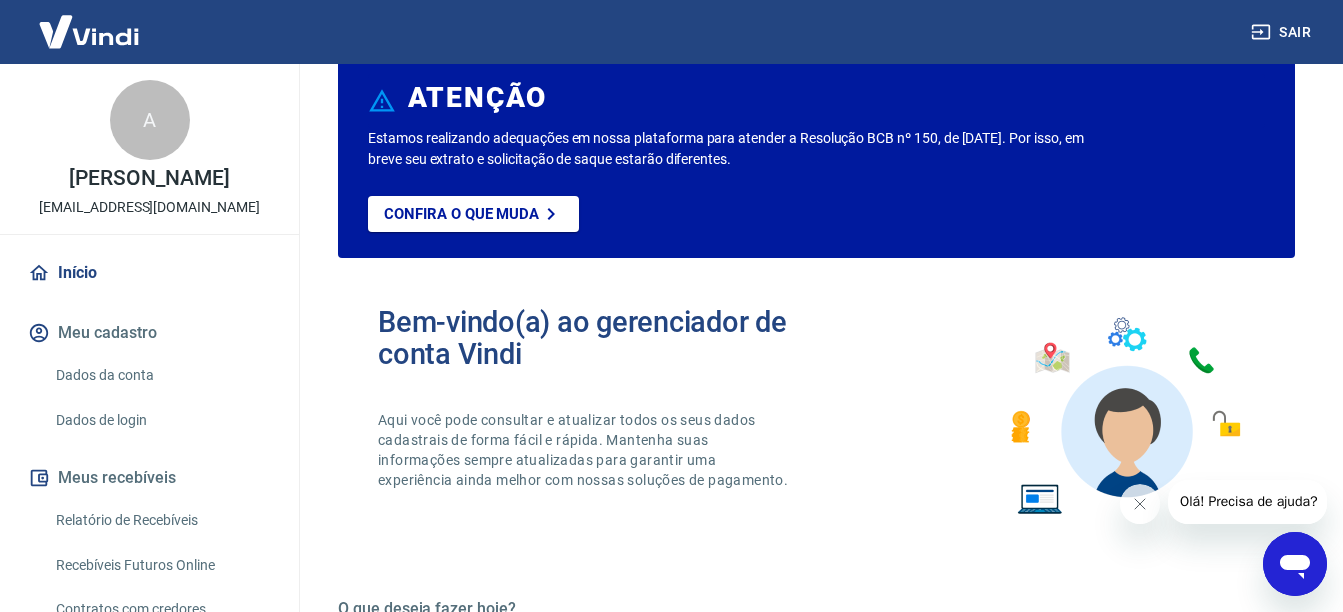 scroll, scrollTop: 100, scrollLeft: 0, axis: vertical 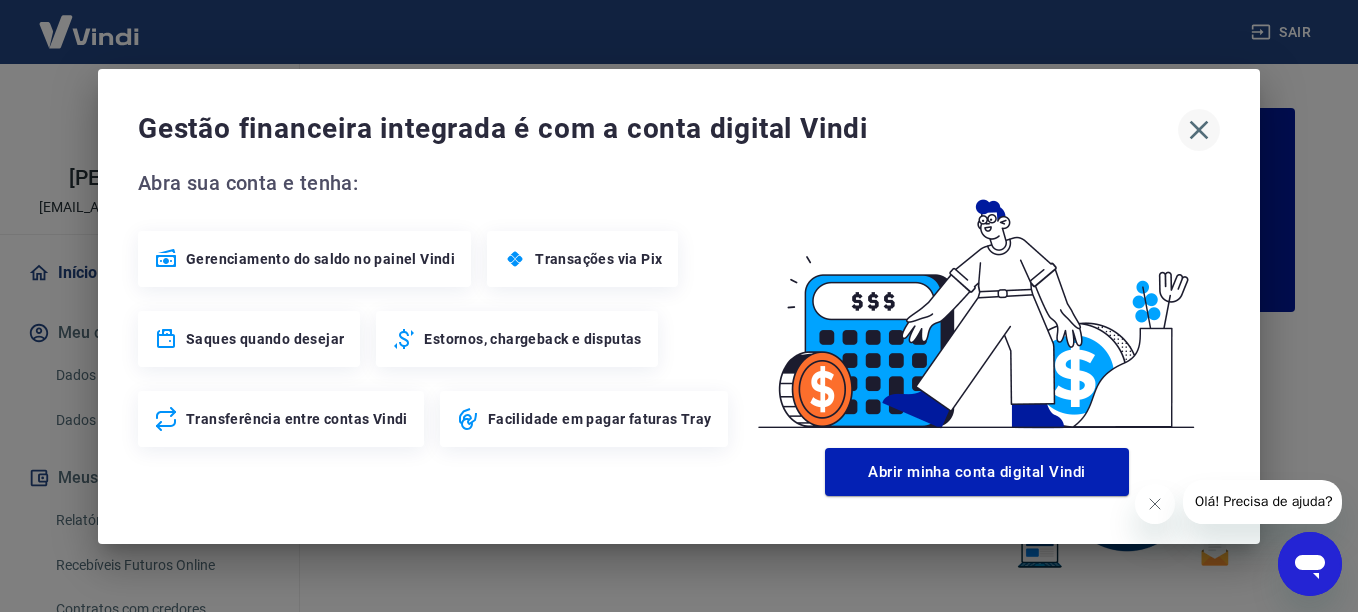 click at bounding box center (1199, 130) 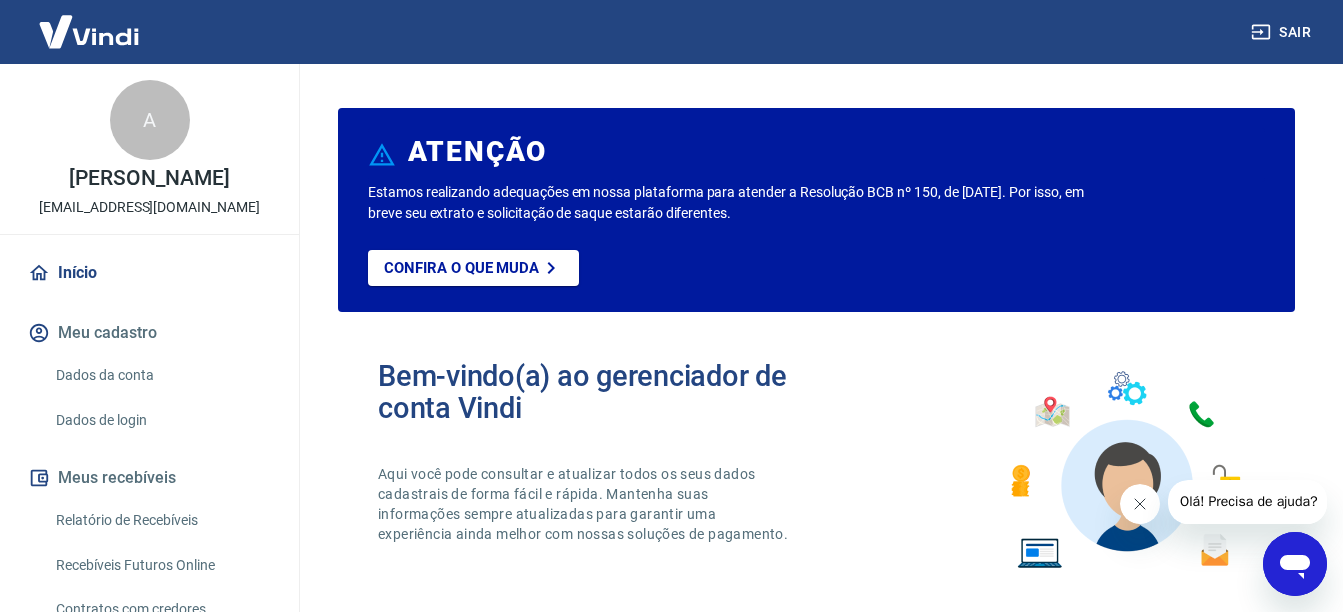 click 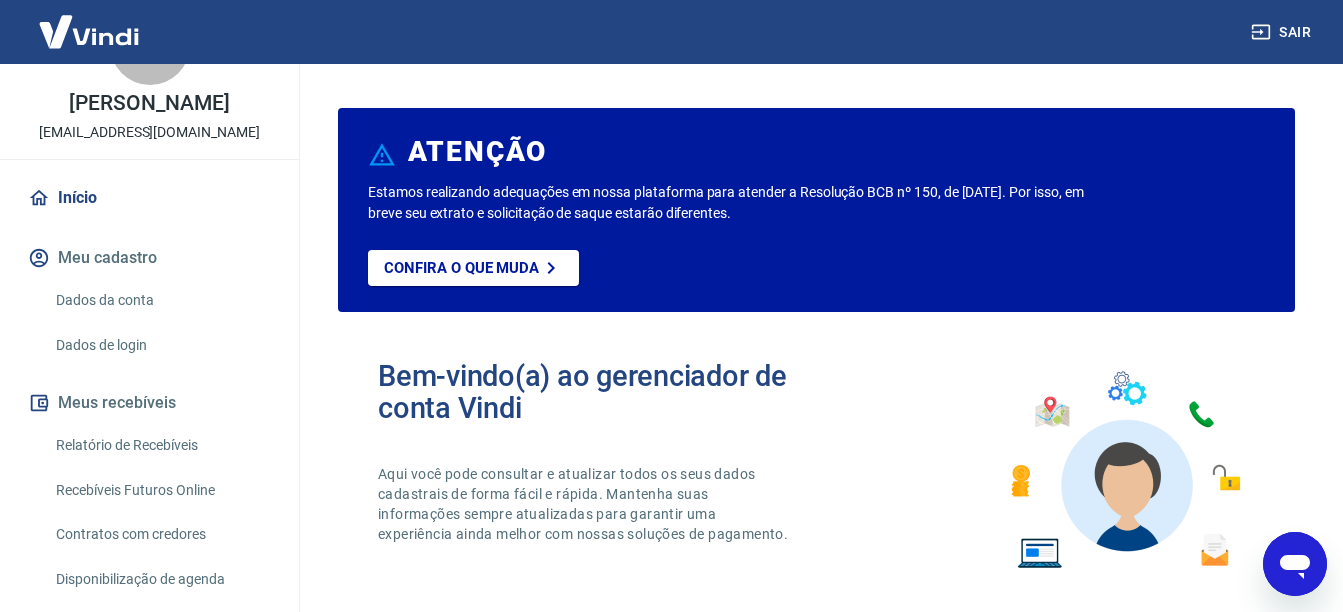 scroll, scrollTop: 200, scrollLeft: 0, axis: vertical 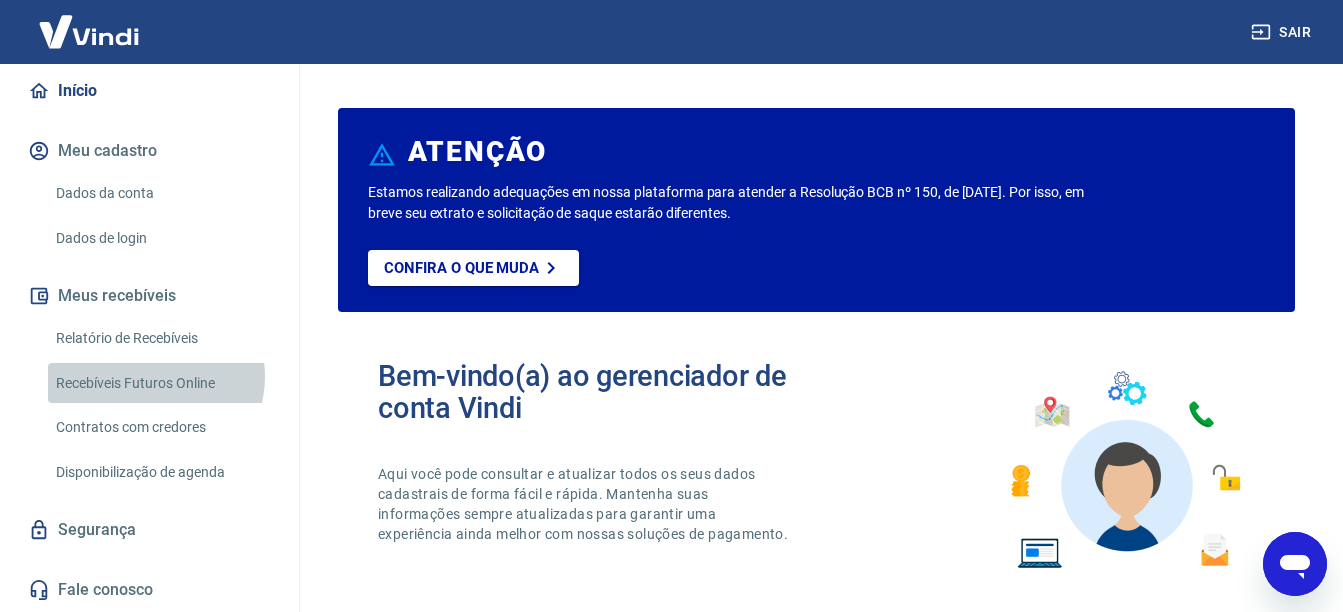 click on "Recebíveis Futuros Online" at bounding box center [161, 383] 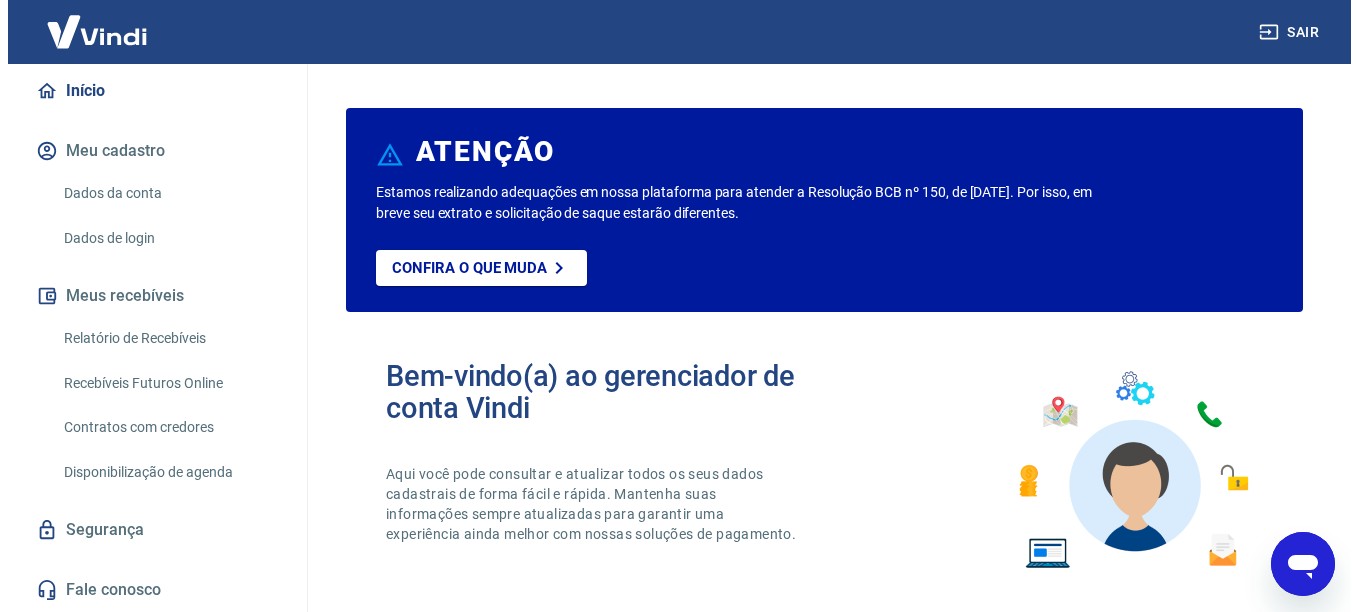 scroll, scrollTop: 203, scrollLeft: 0, axis: vertical 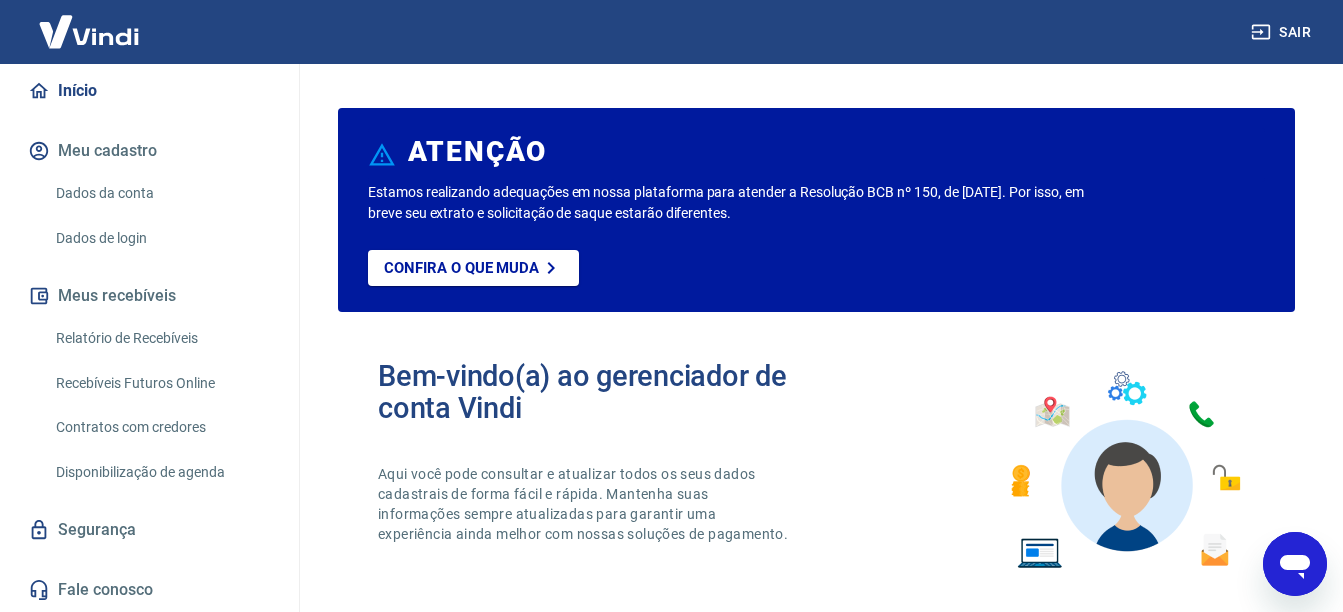 click on "Segurança" at bounding box center [149, 530] 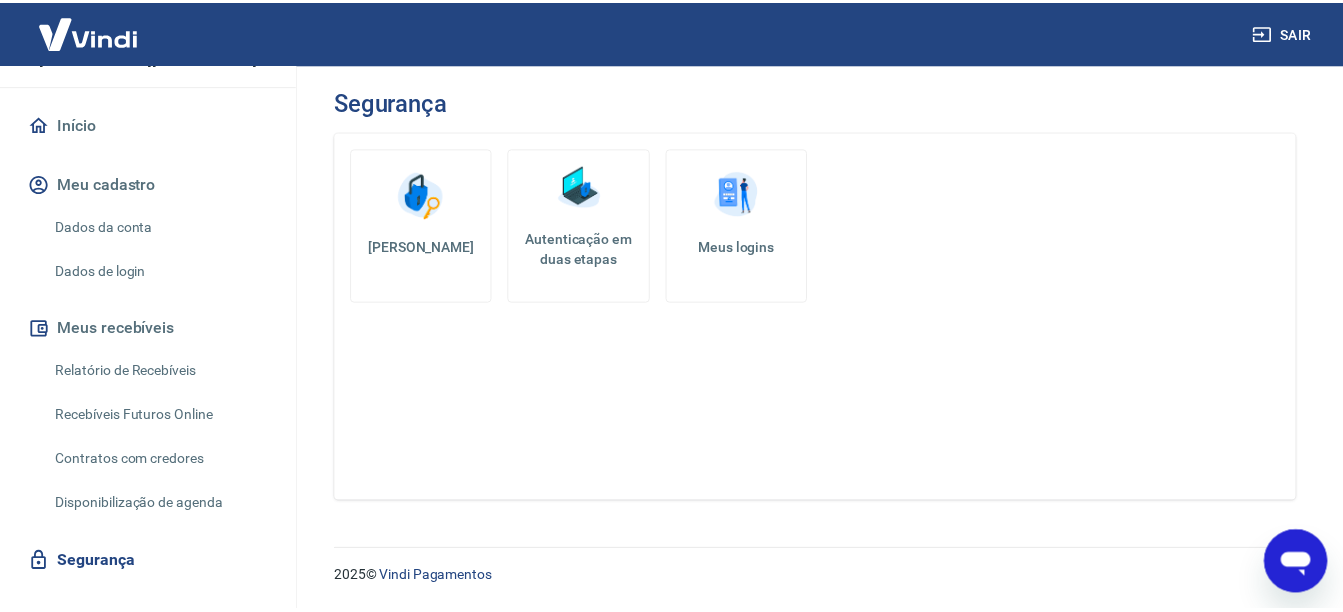 scroll, scrollTop: 103, scrollLeft: 0, axis: vertical 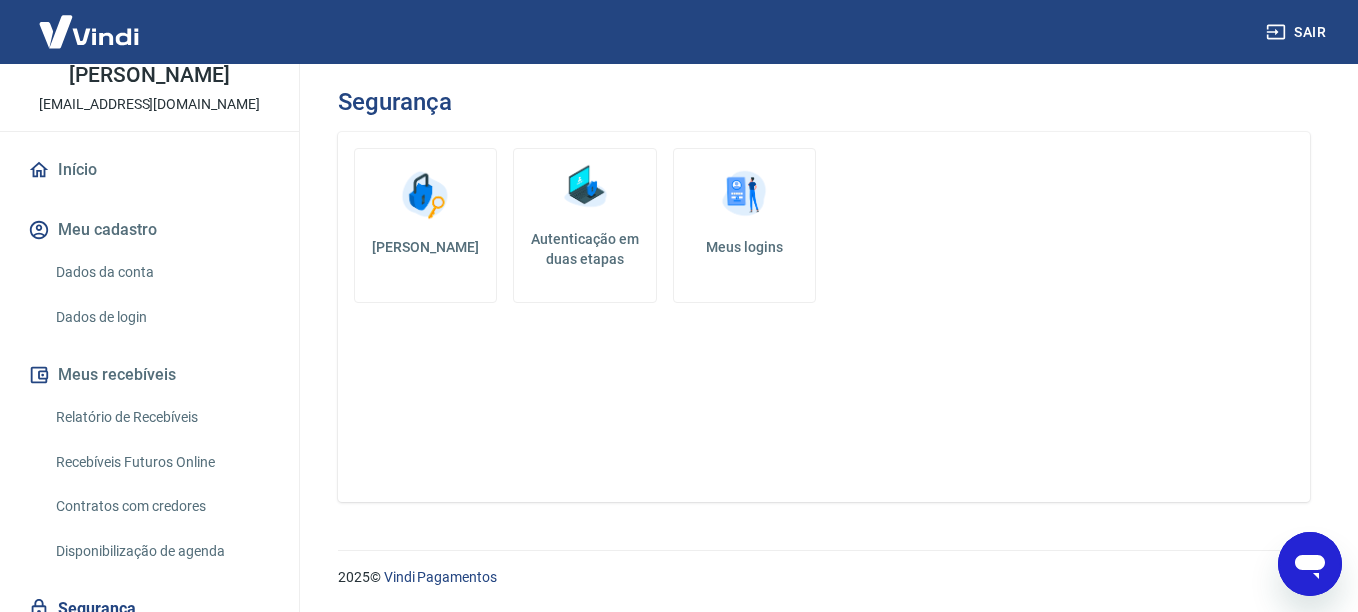 click on "Relatório de Recebíveis" at bounding box center (161, 417) 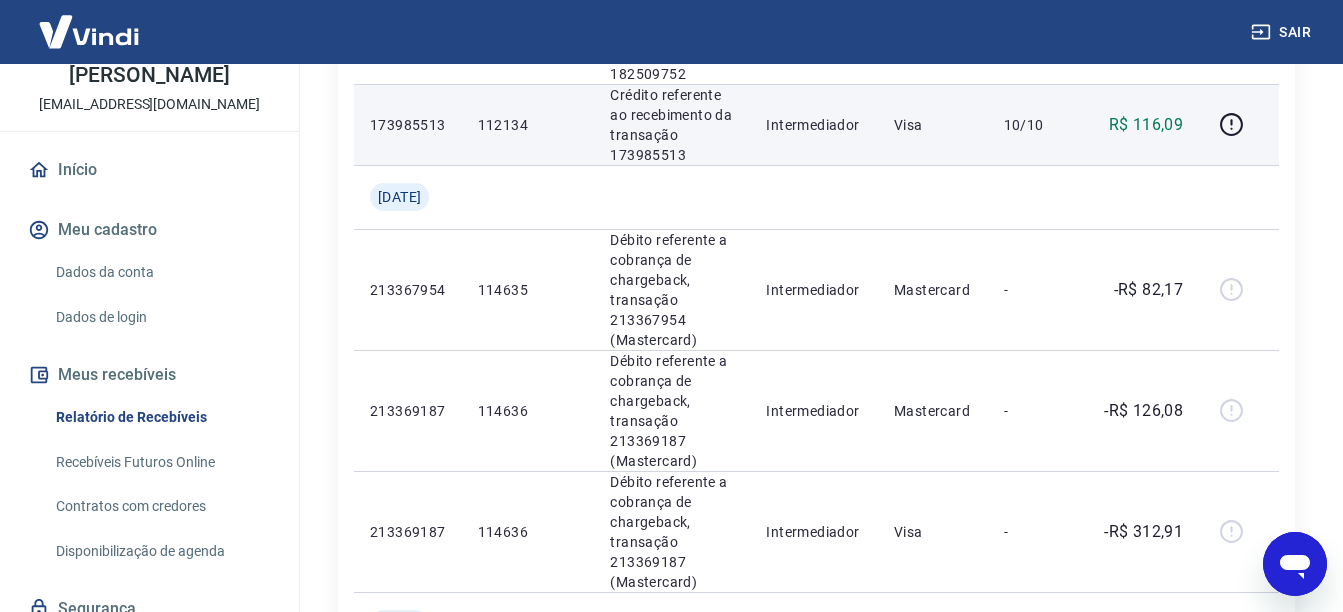 scroll, scrollTop: 1000, scrollLeft: 0, axis: vertical 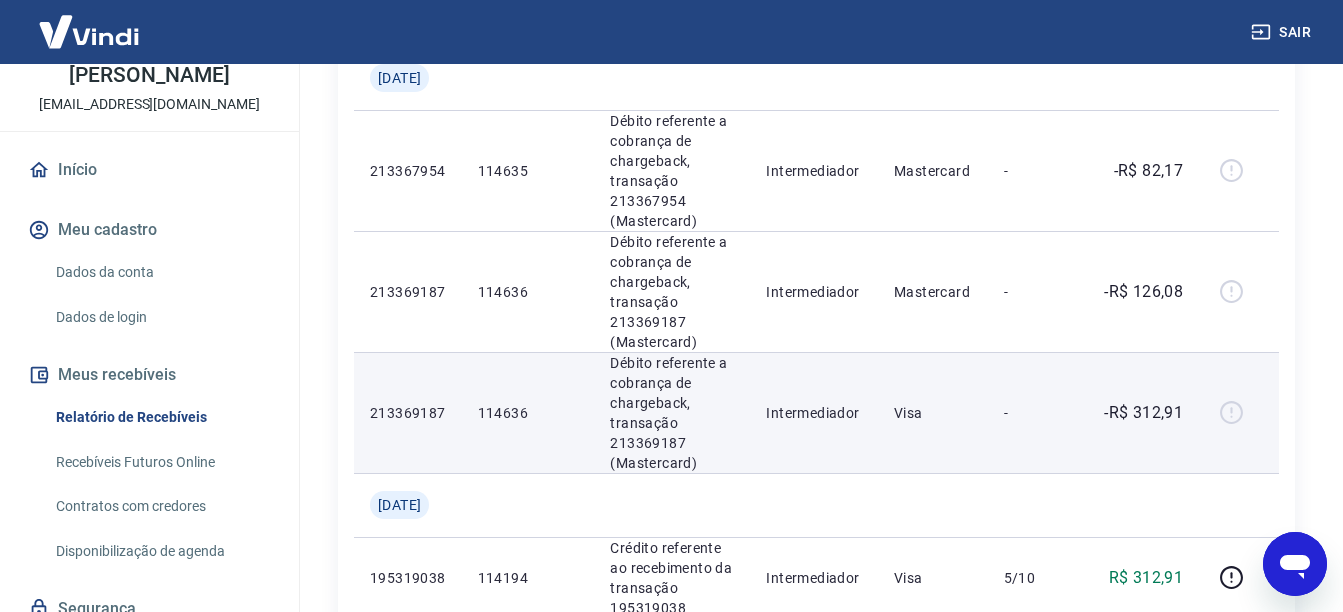 click at bounding box center [1239, 413] 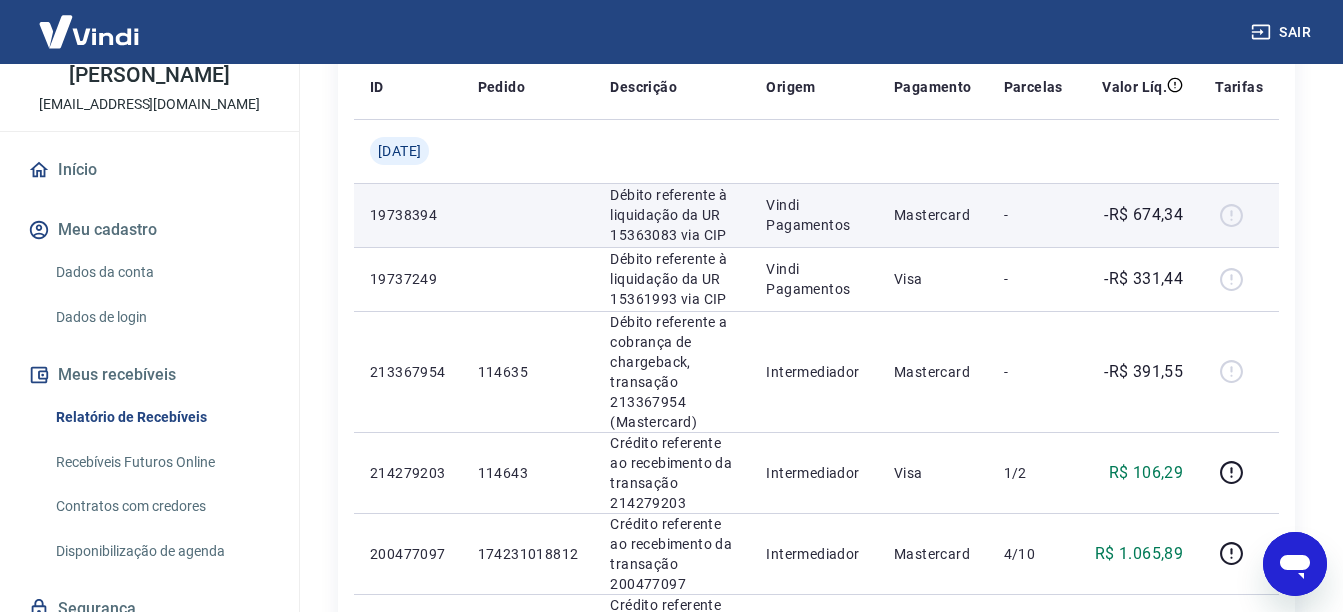 scroll, scrollTop: 300, scrollLeft: 0, axis: vertical 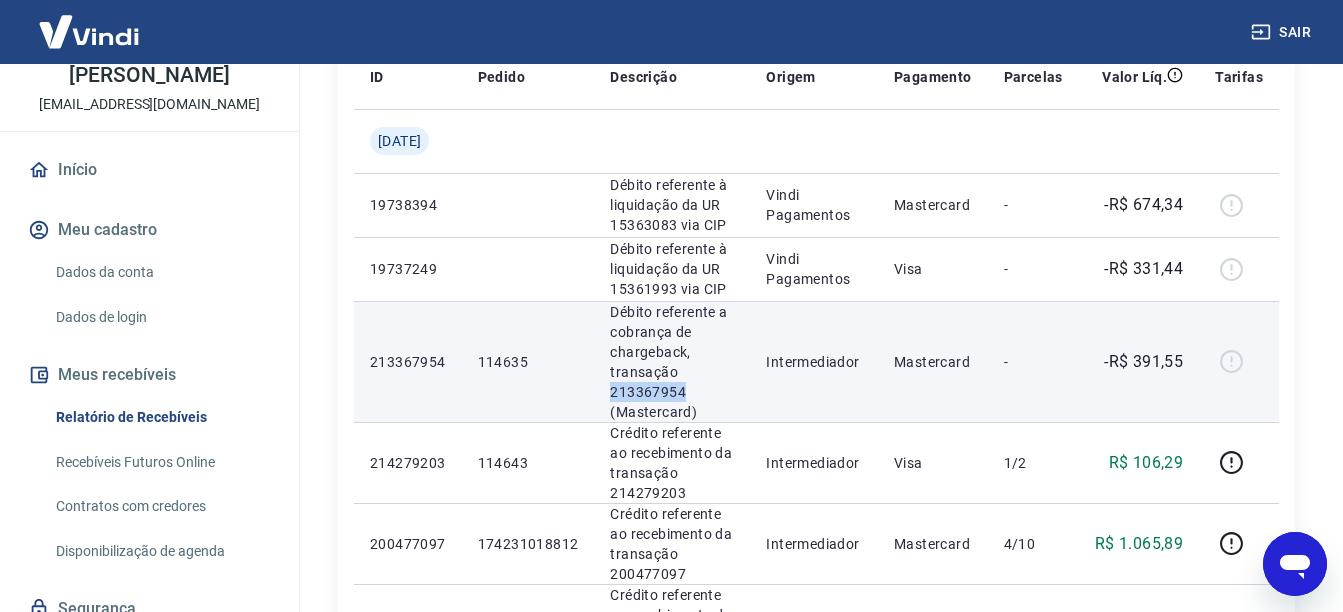 drag, startPoint x: 640, startPoint y: 425, endPoint x: 607, endPoint y: 425, distance: 33 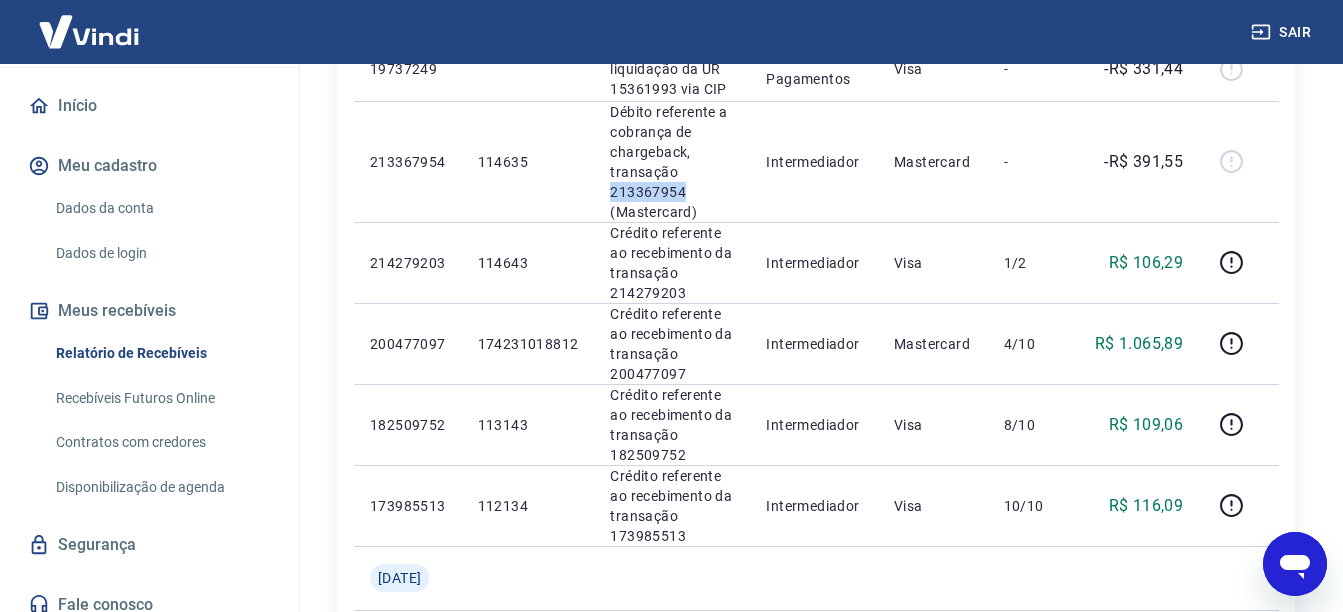 scroll, scrollTop: 203, scrollLeft: 0, axis: vertical 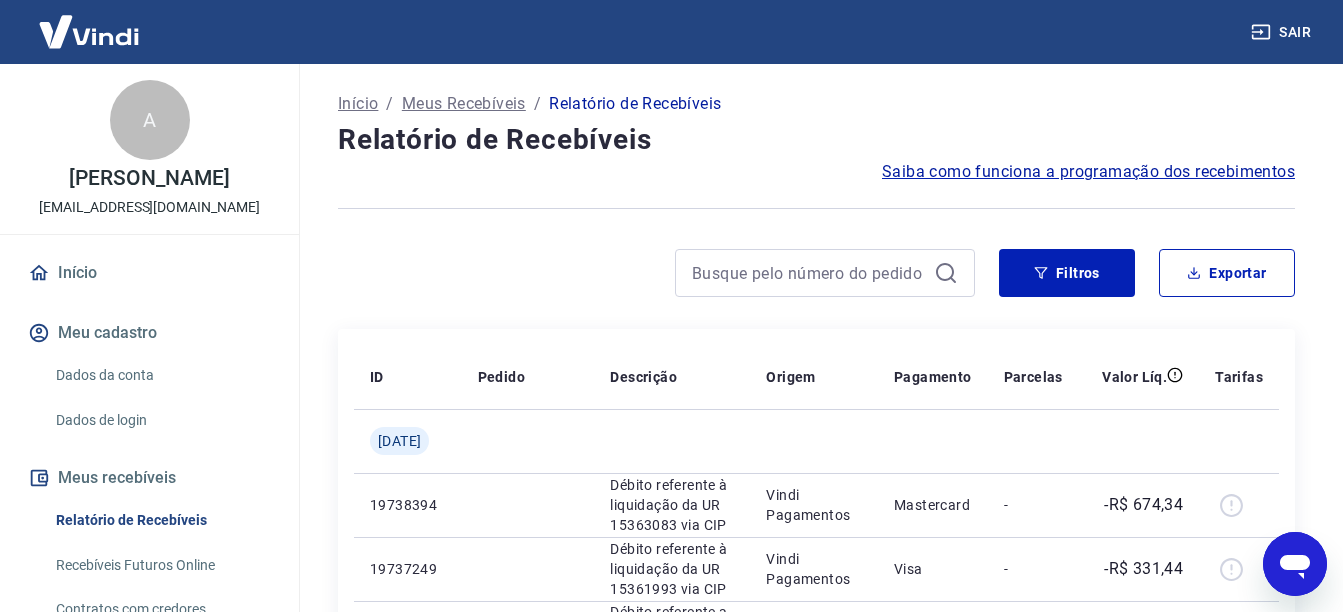 click on "Início" at bounding box center (358, 104) 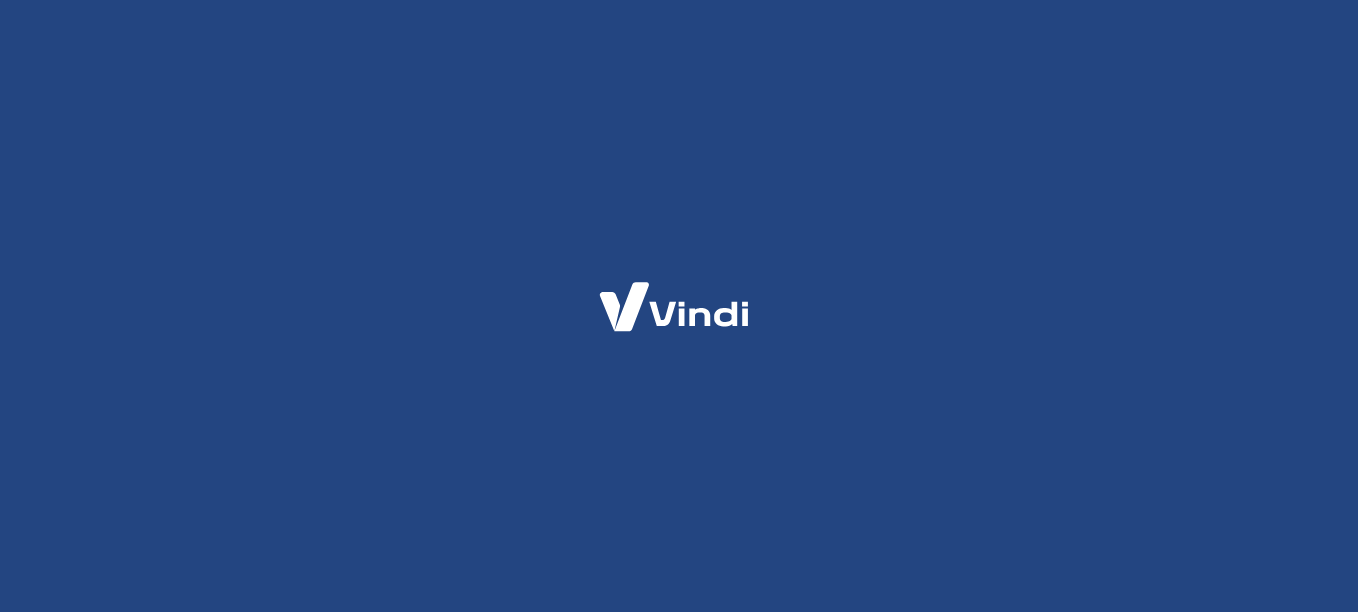scroll, scrollTop: 0, scrollLeft: 0, axis: both 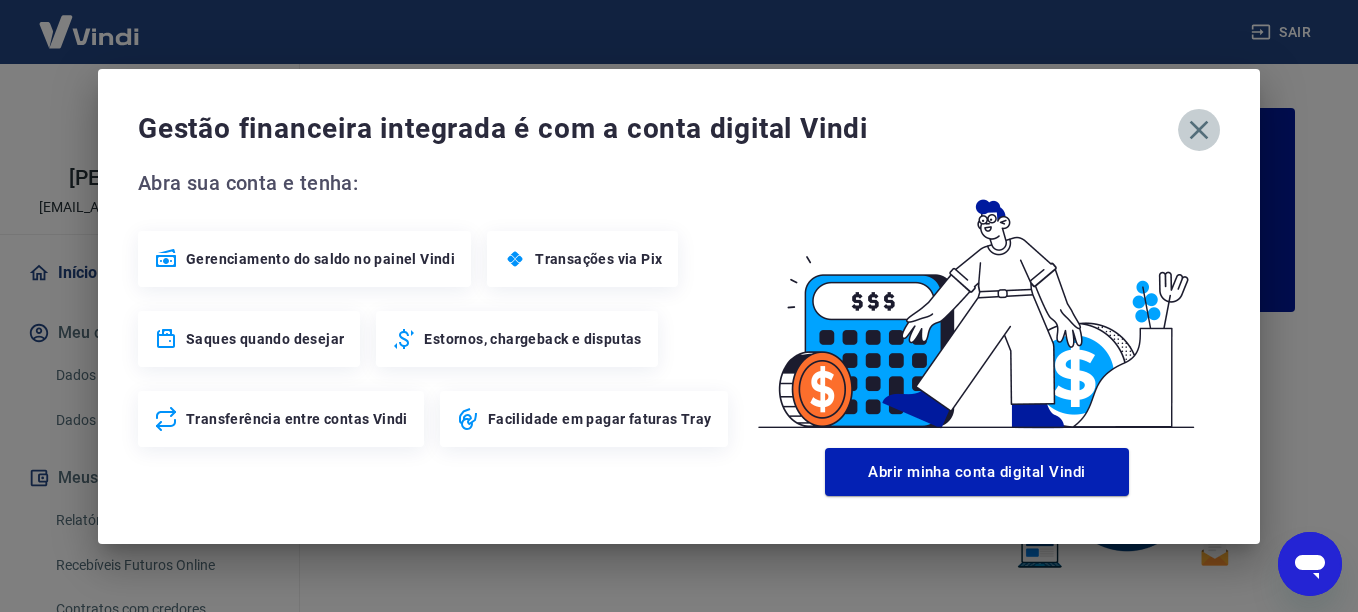 click 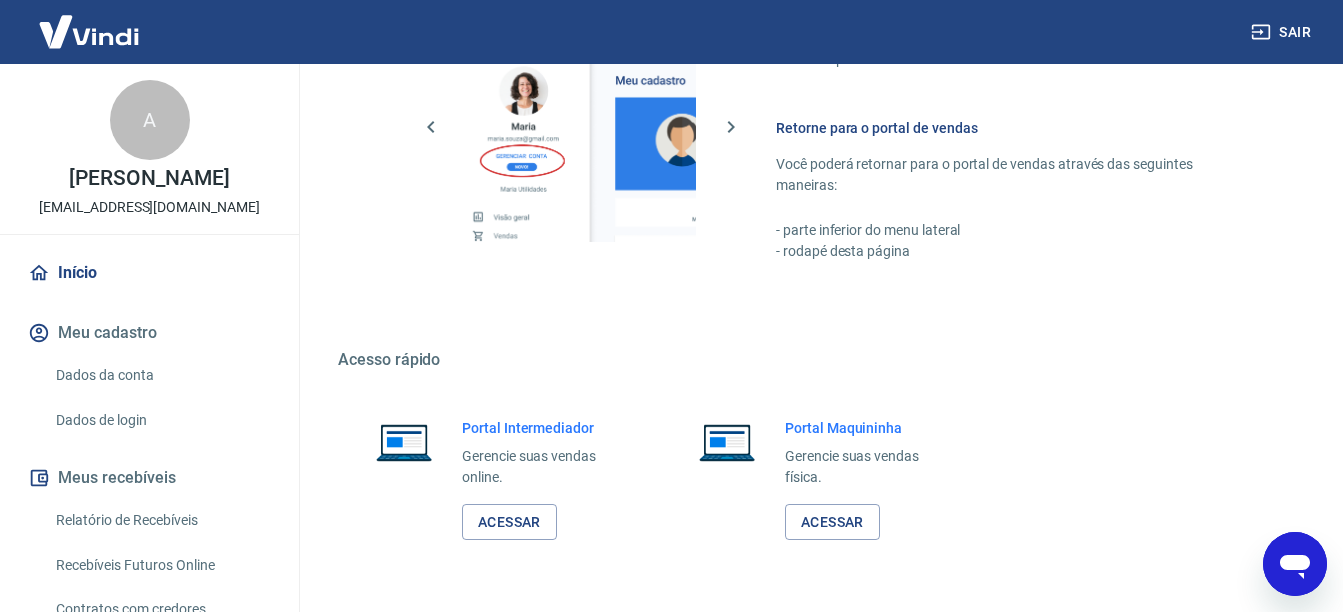 scroll, scrollTop: 1236, scrollLeft: 0, axis: vertical 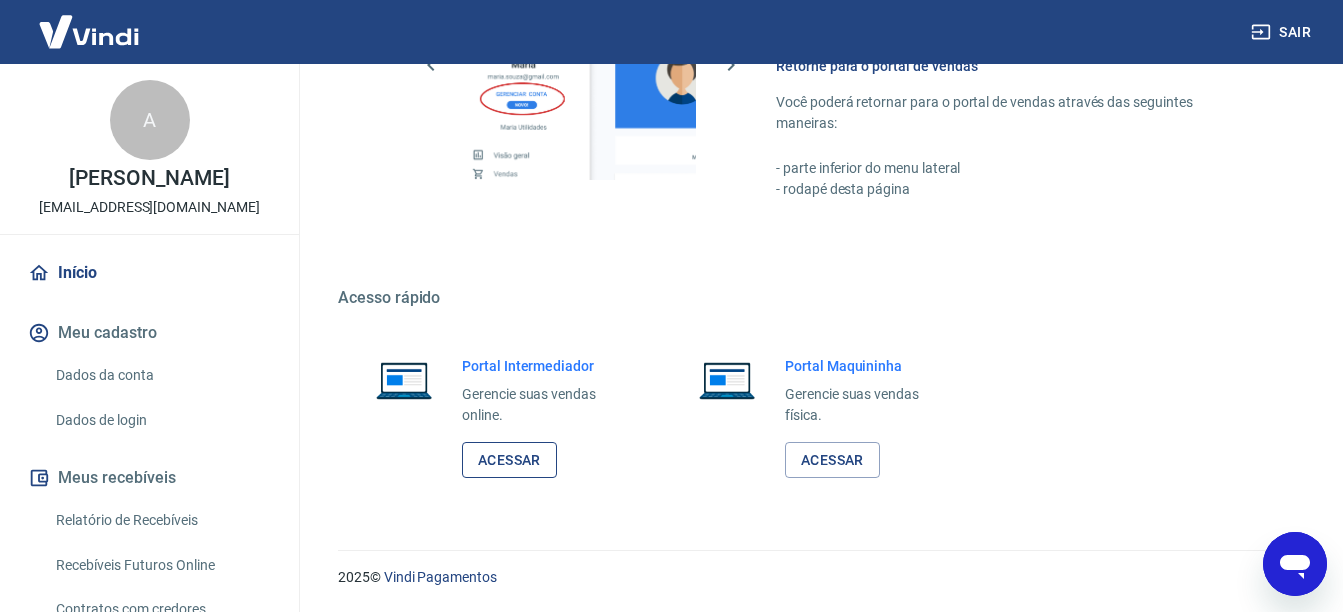 click on "Acessar" at bounding box center (509, 460) 